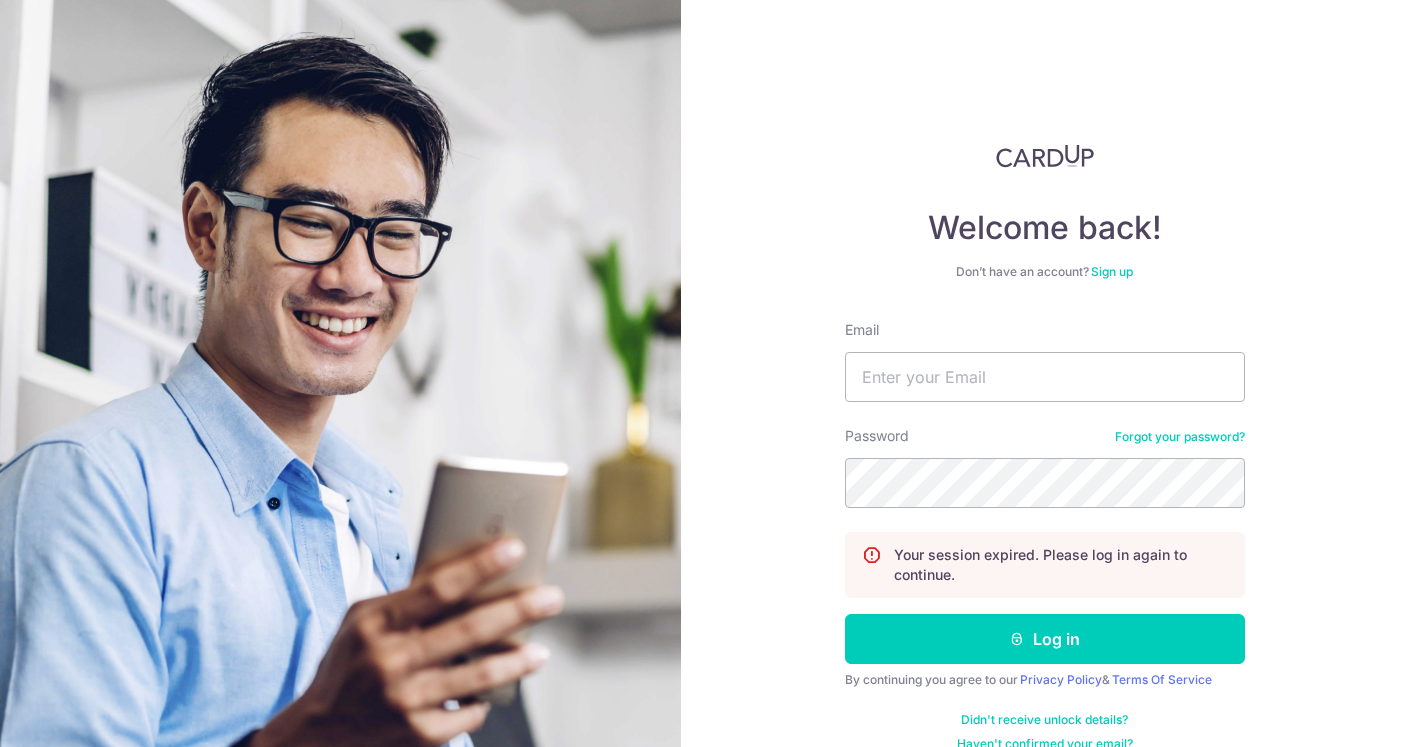 scroll, scrollTop: 0, scrollLeft: 0, axis: both 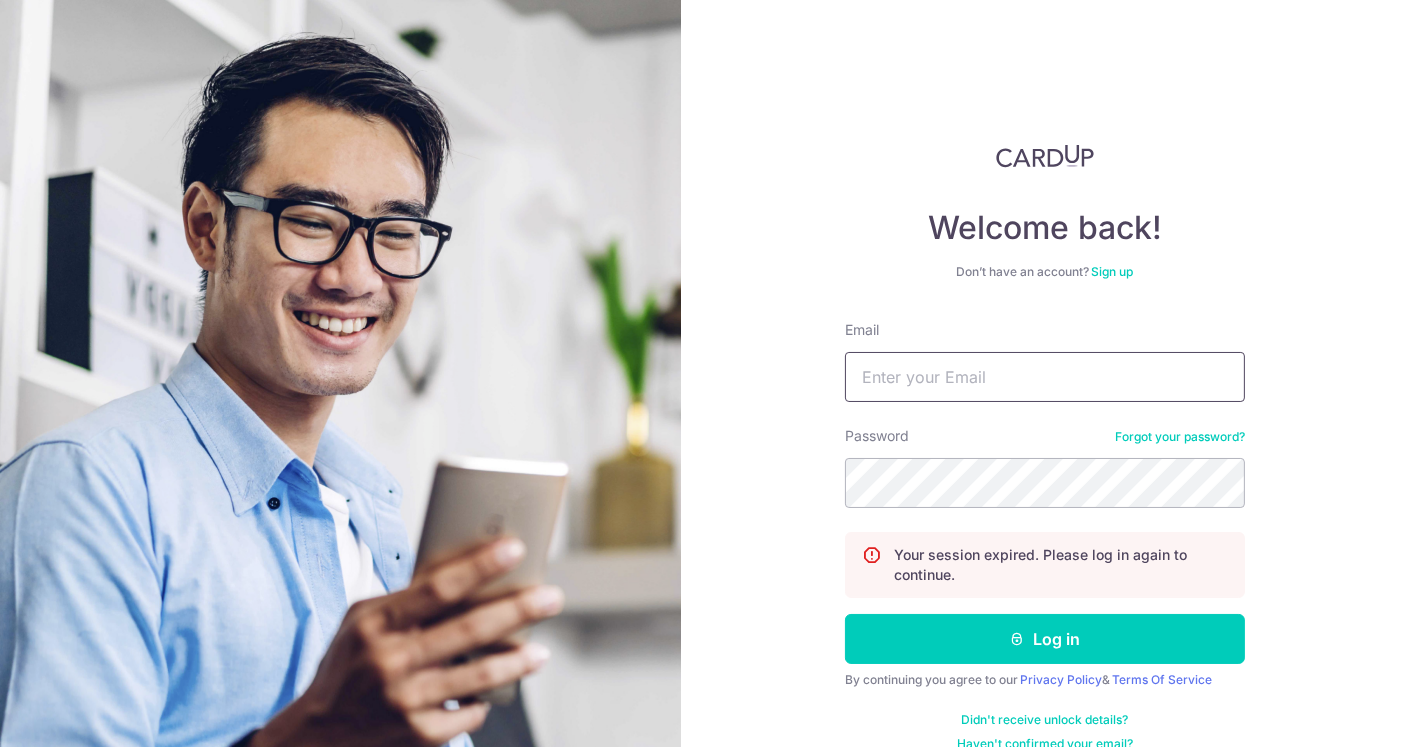 click on "Email" at bounding box center (1045, 377) 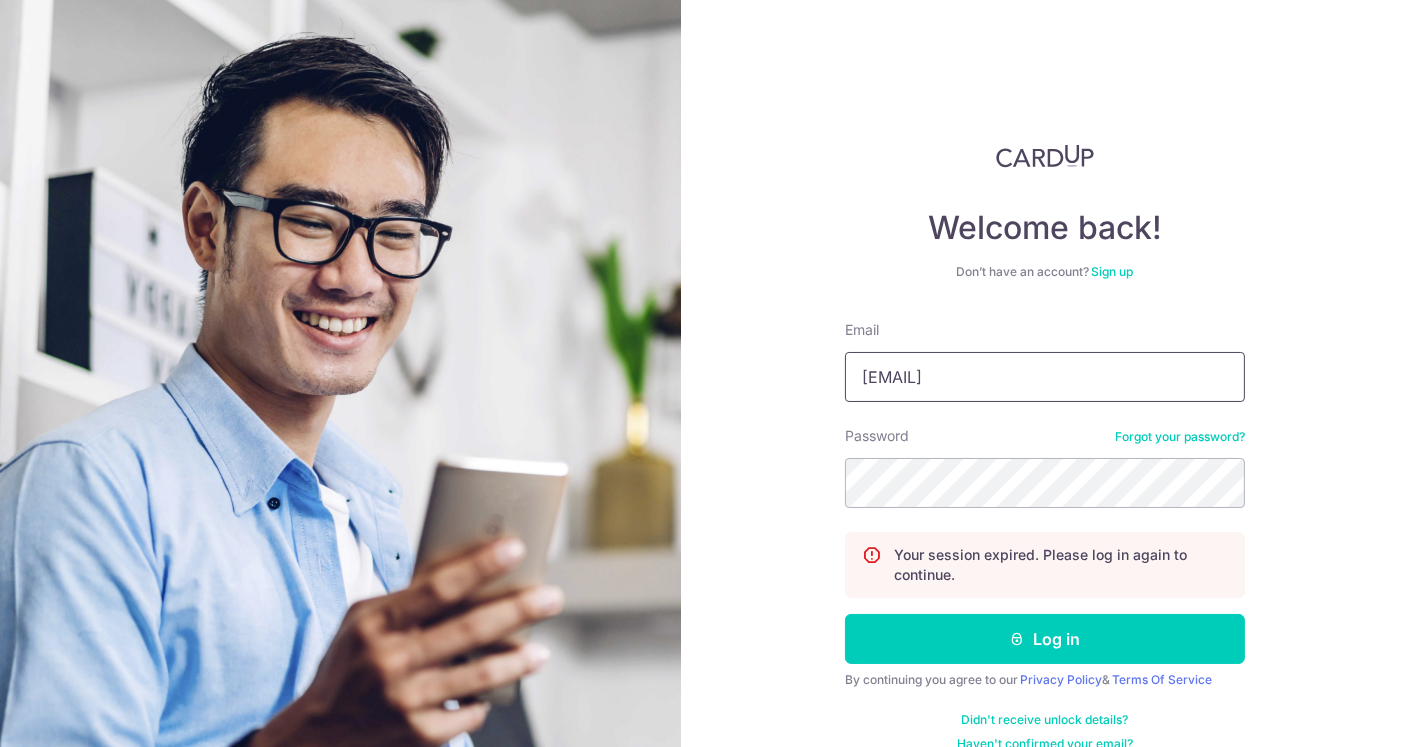 type on "[EMAIL]" 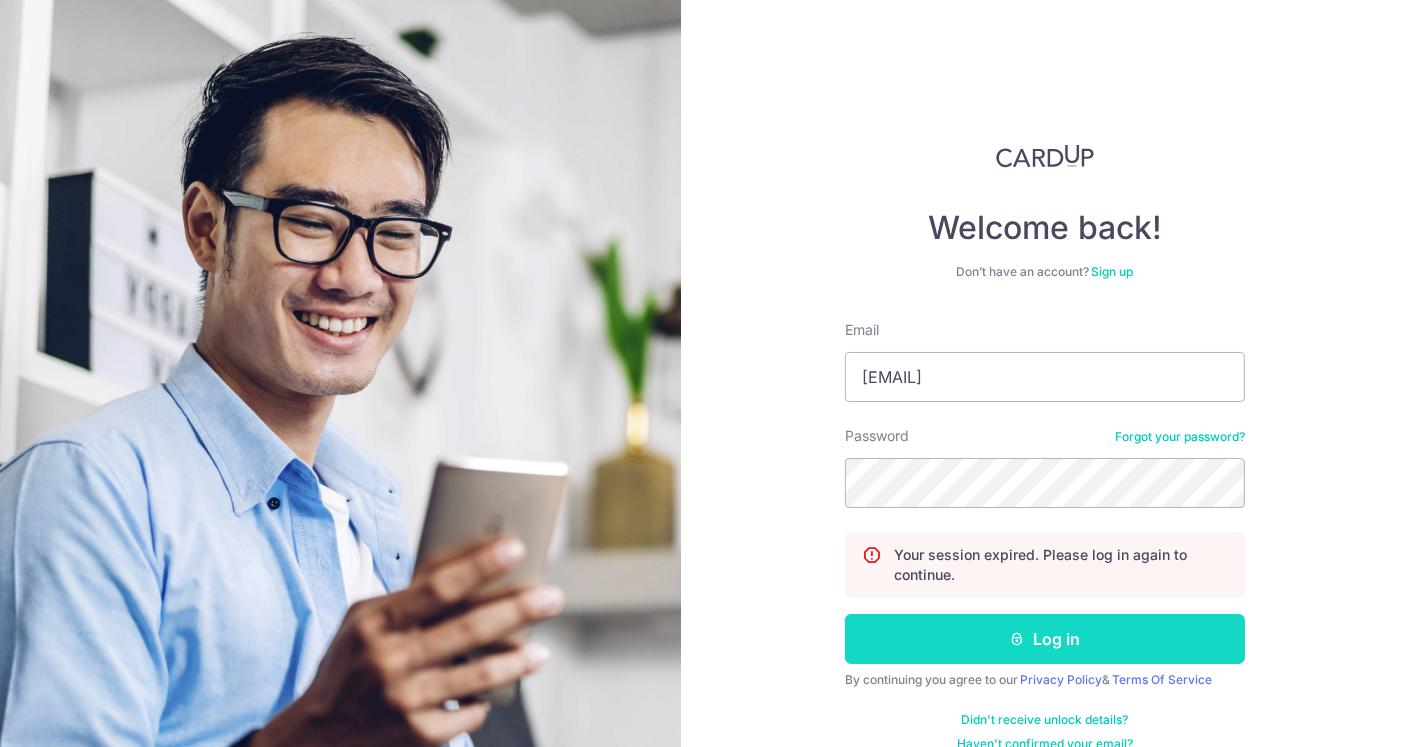 click on "Log in" at bounding box center (1045, 639) 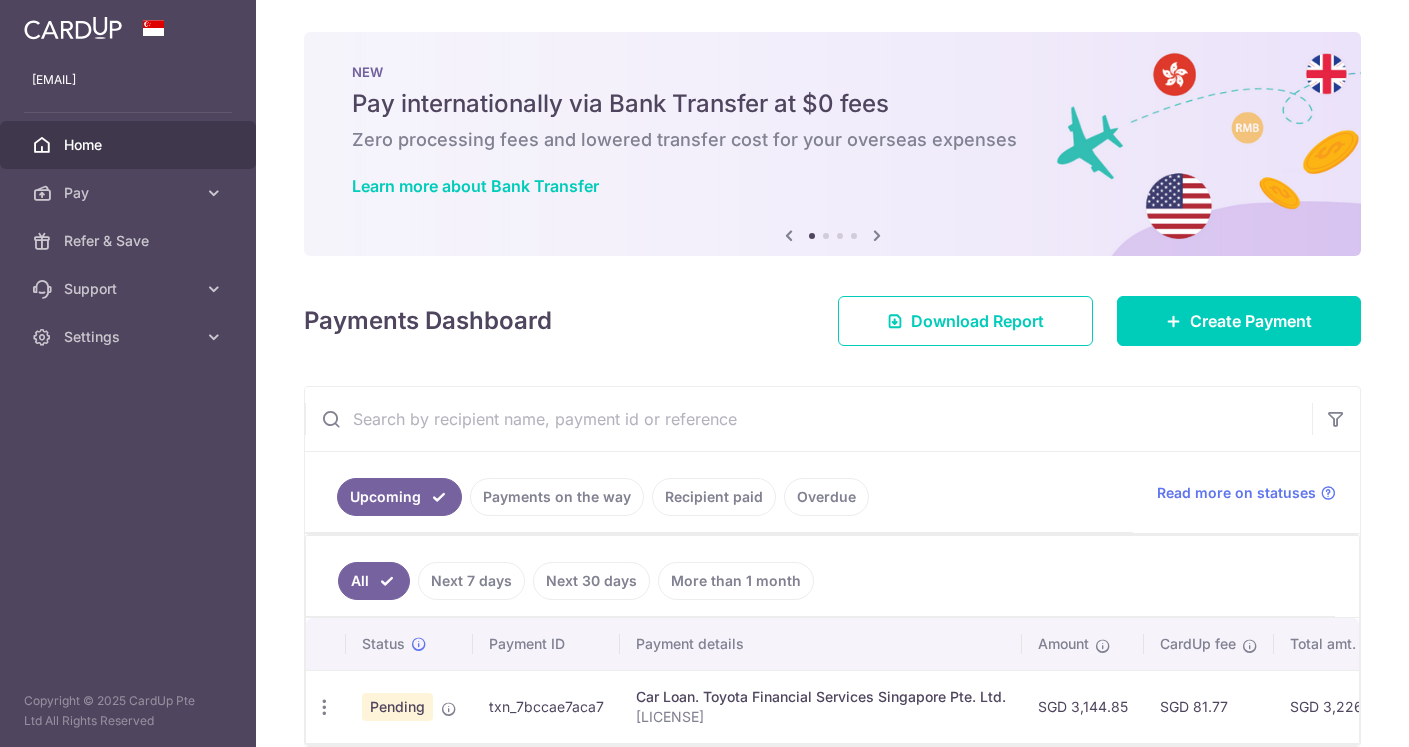 scroll, scrollTop: 0, scrollLeft: 0, axis: both 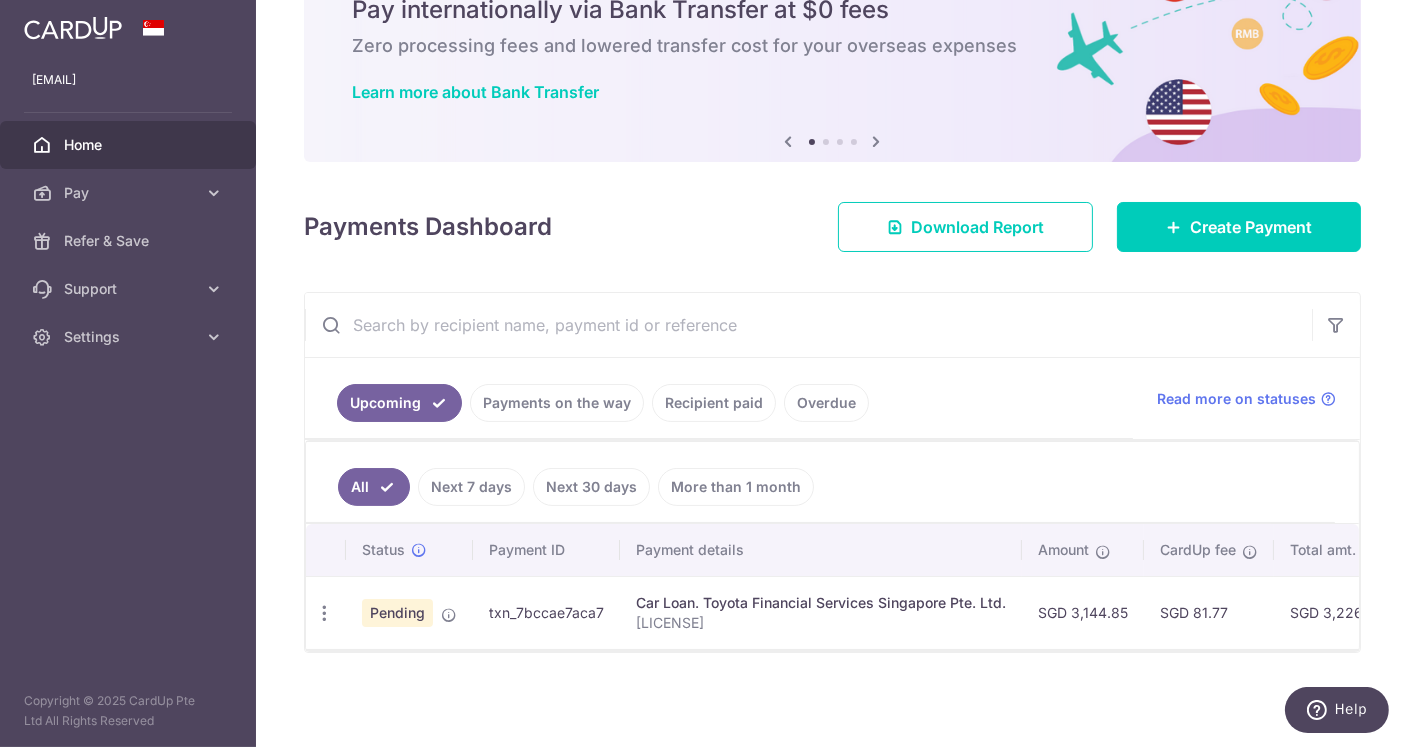 click on "txn_7bccae7aca7" at bounding box center [546, 612] 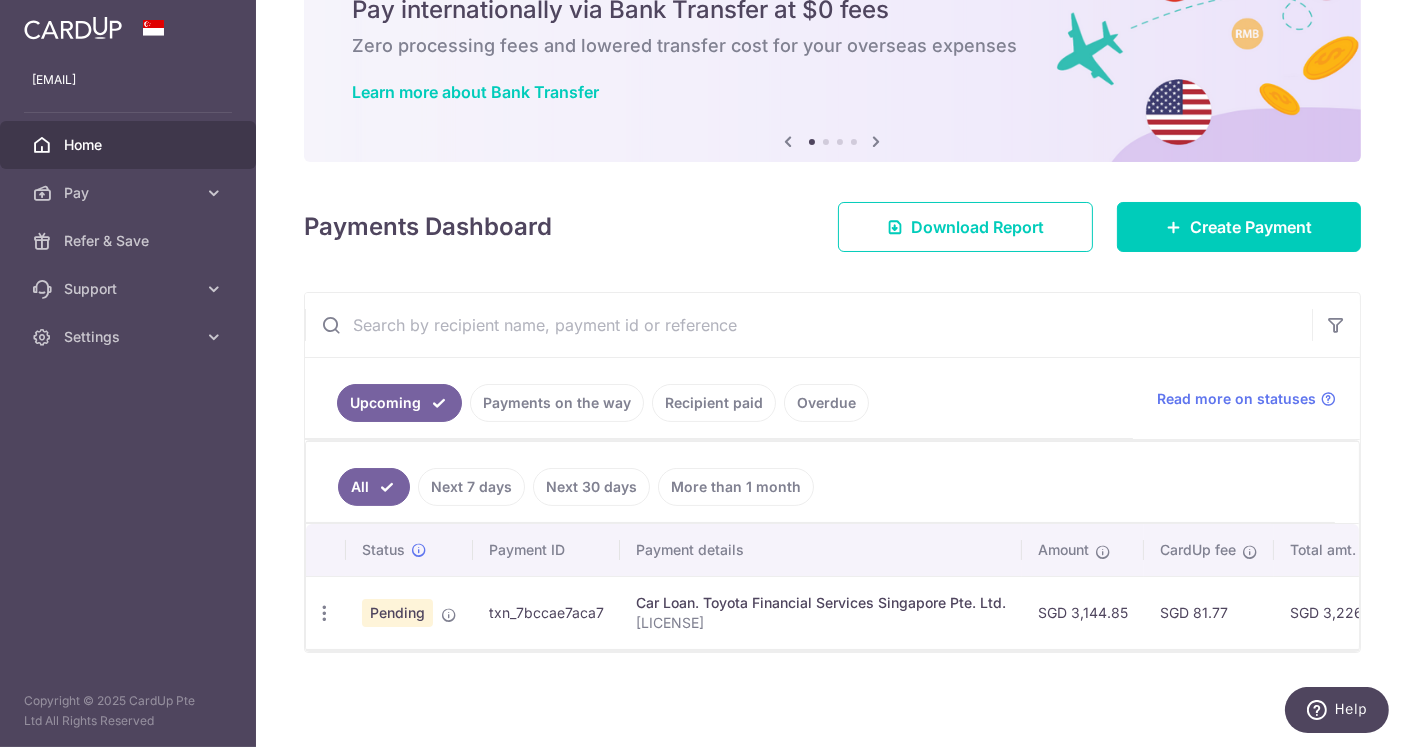 click on "Car Loan. Toyota Financial Services Singapore Pte. Ltd." at bounding box center [821, 603] 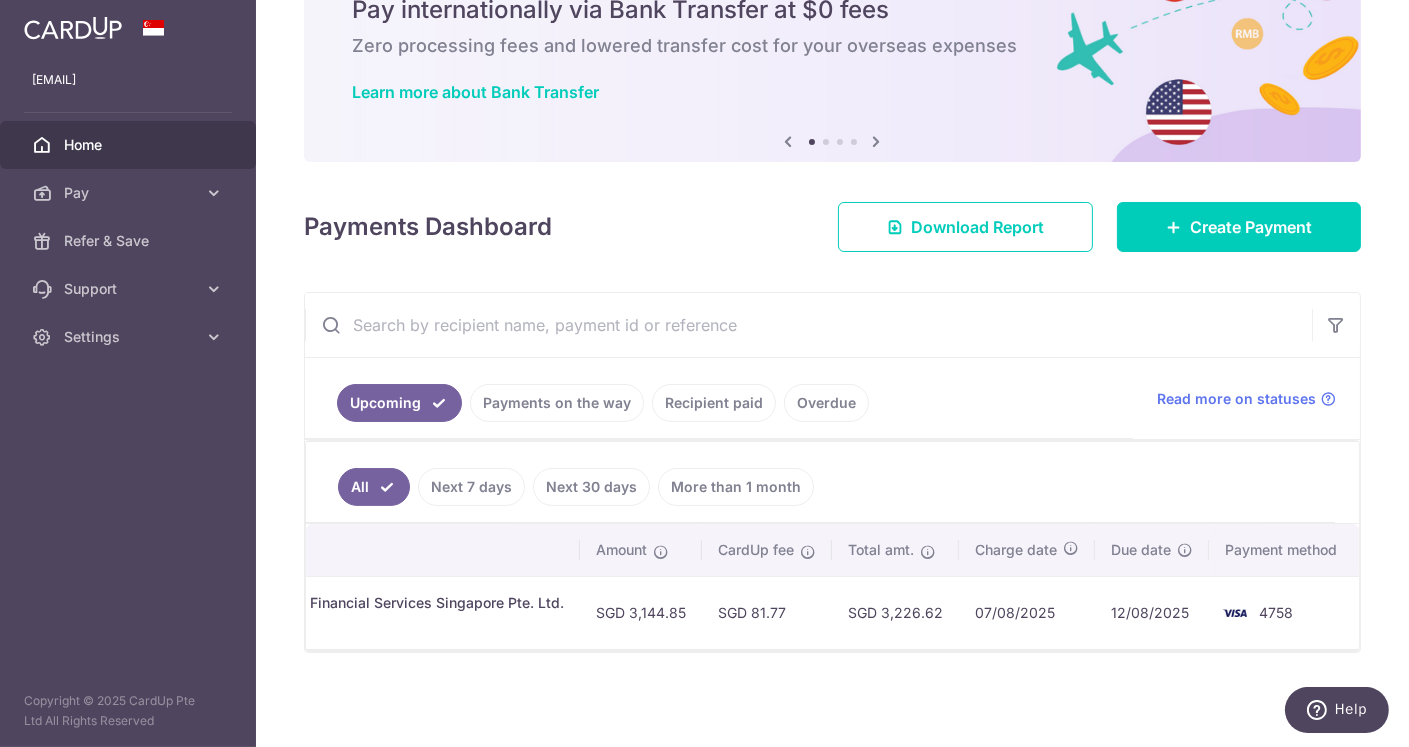scroll, scrollTop: 0, scrollLeft: 0, axis: both 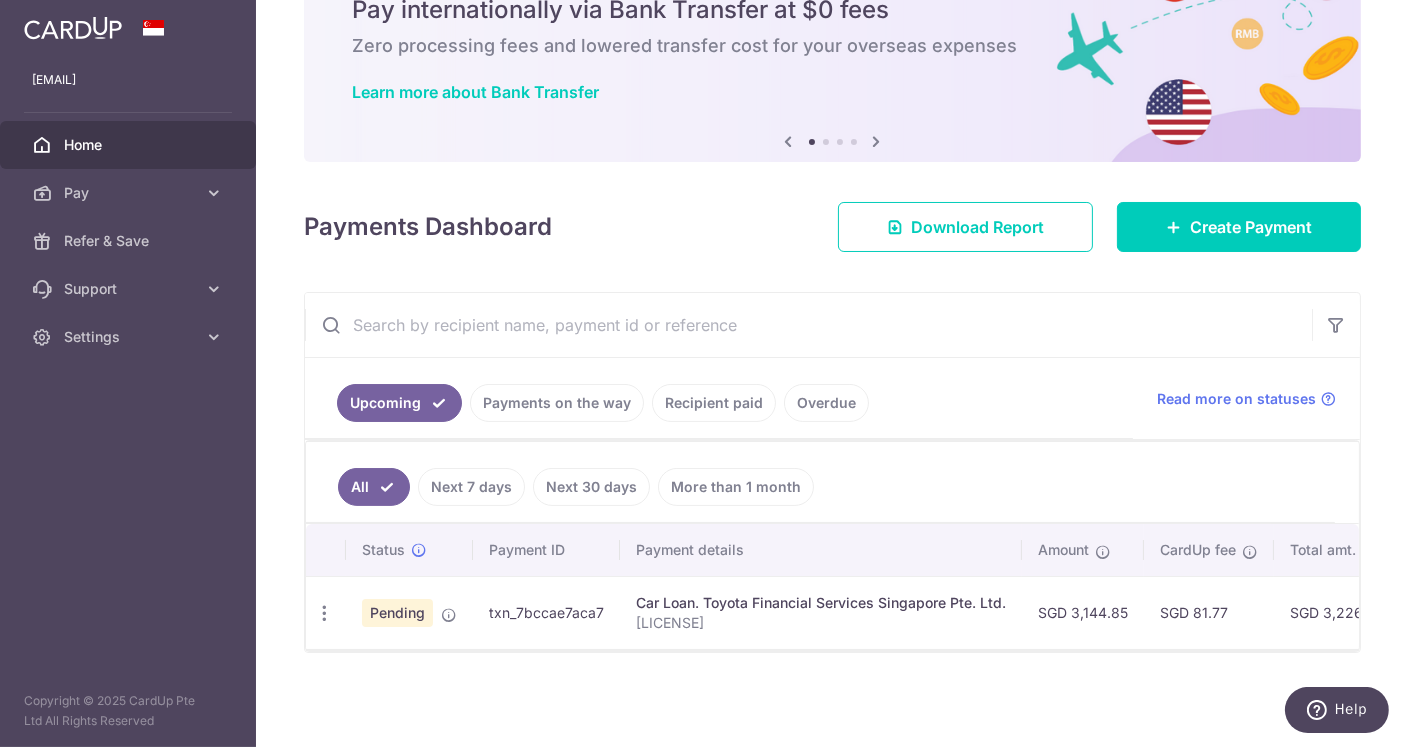 click on "Payments on the way" at bounding box center [557, 403] 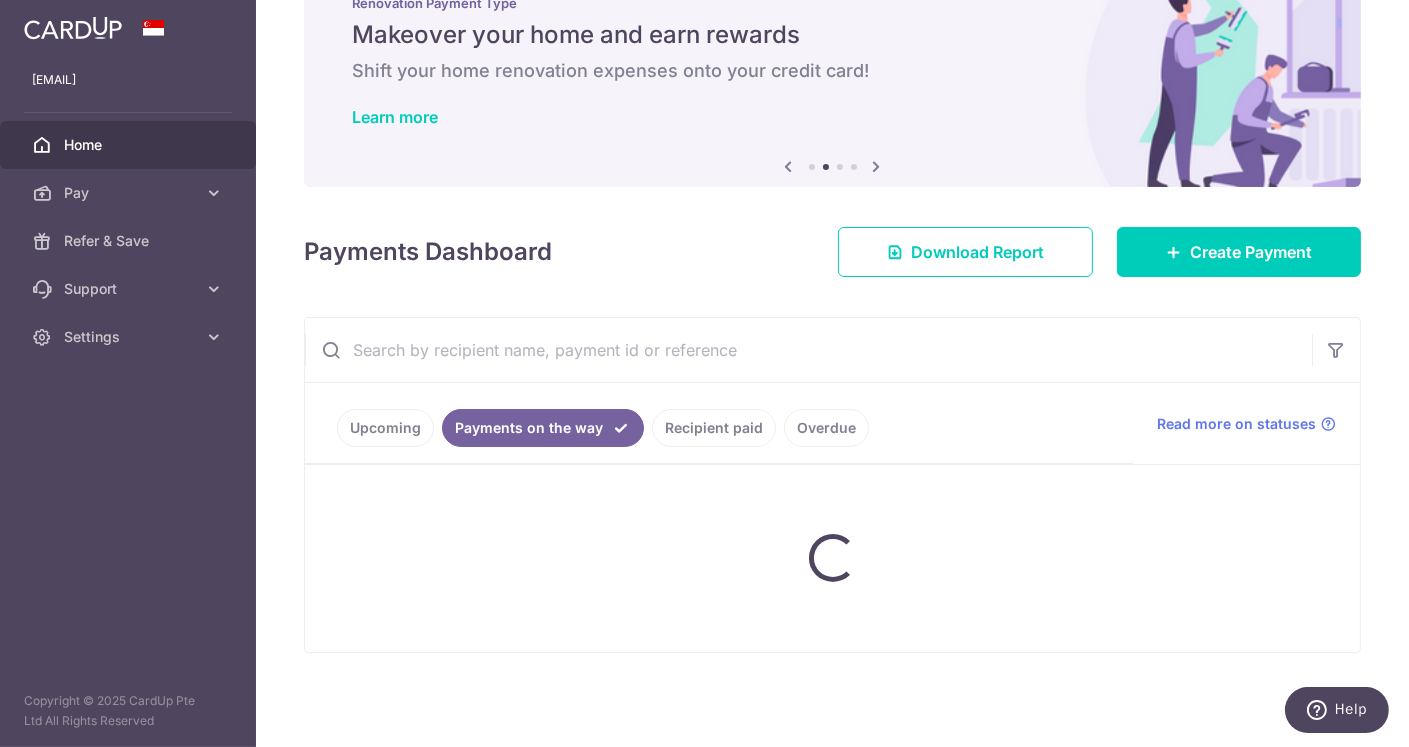 scroll, scrollTop: 64, scrollLeft: 0, axis: vertical 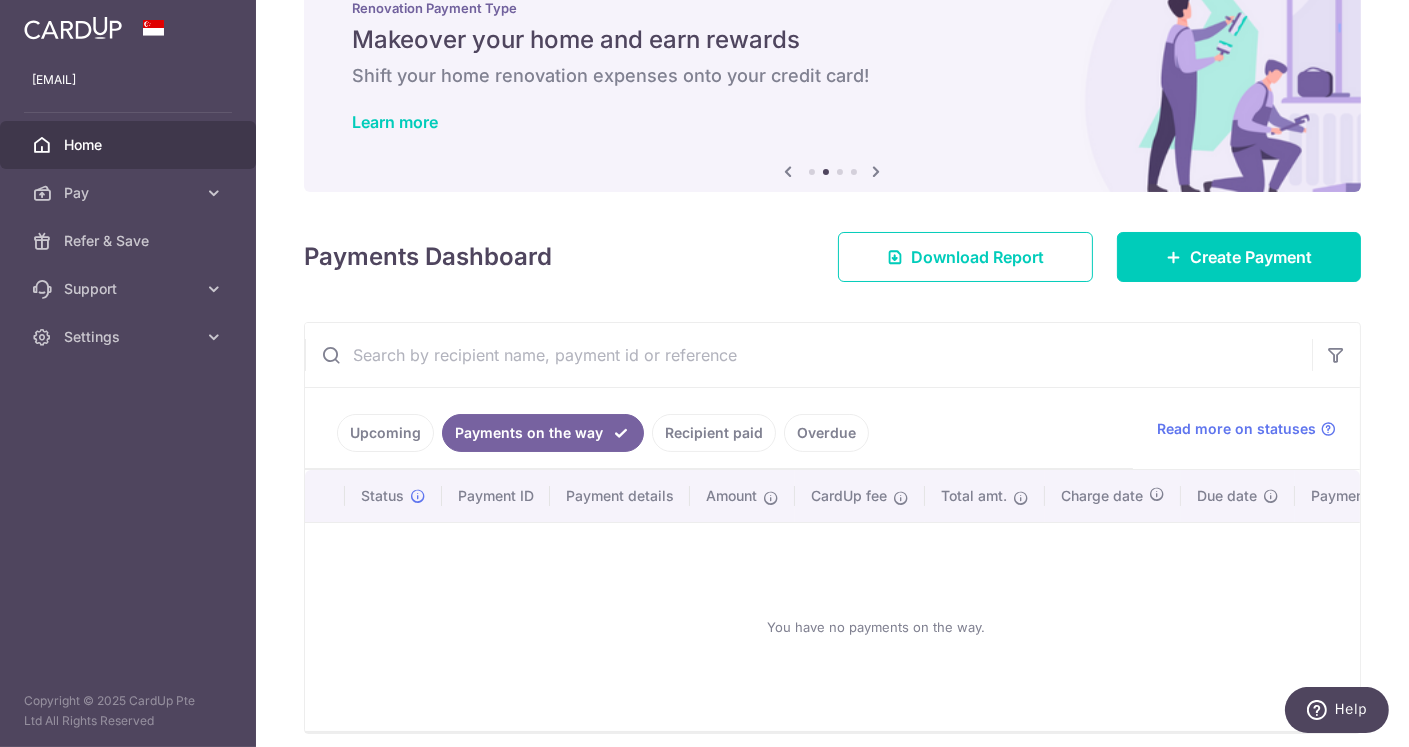 click on "Recipient paid" at bounding box center [714, 433] 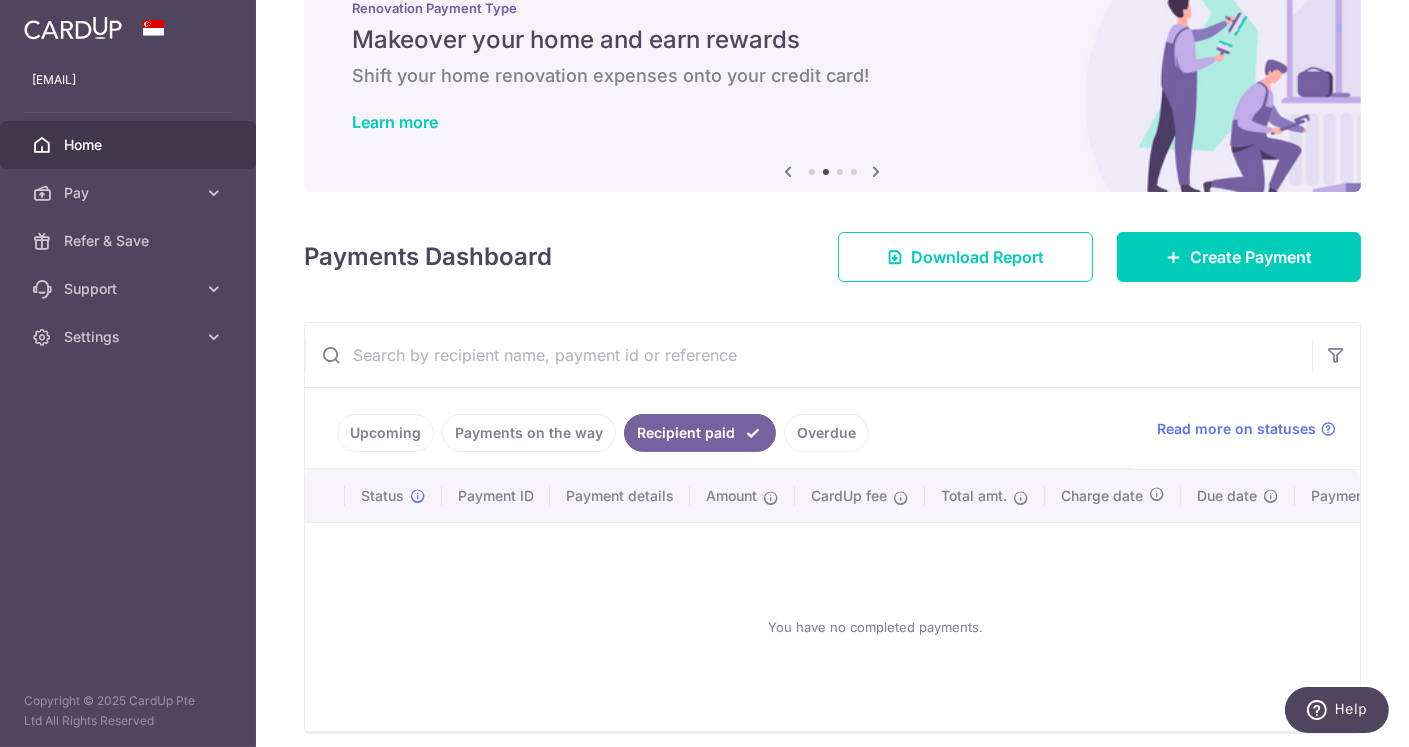 click on "Upcoming" at bounding box center [385, 433] 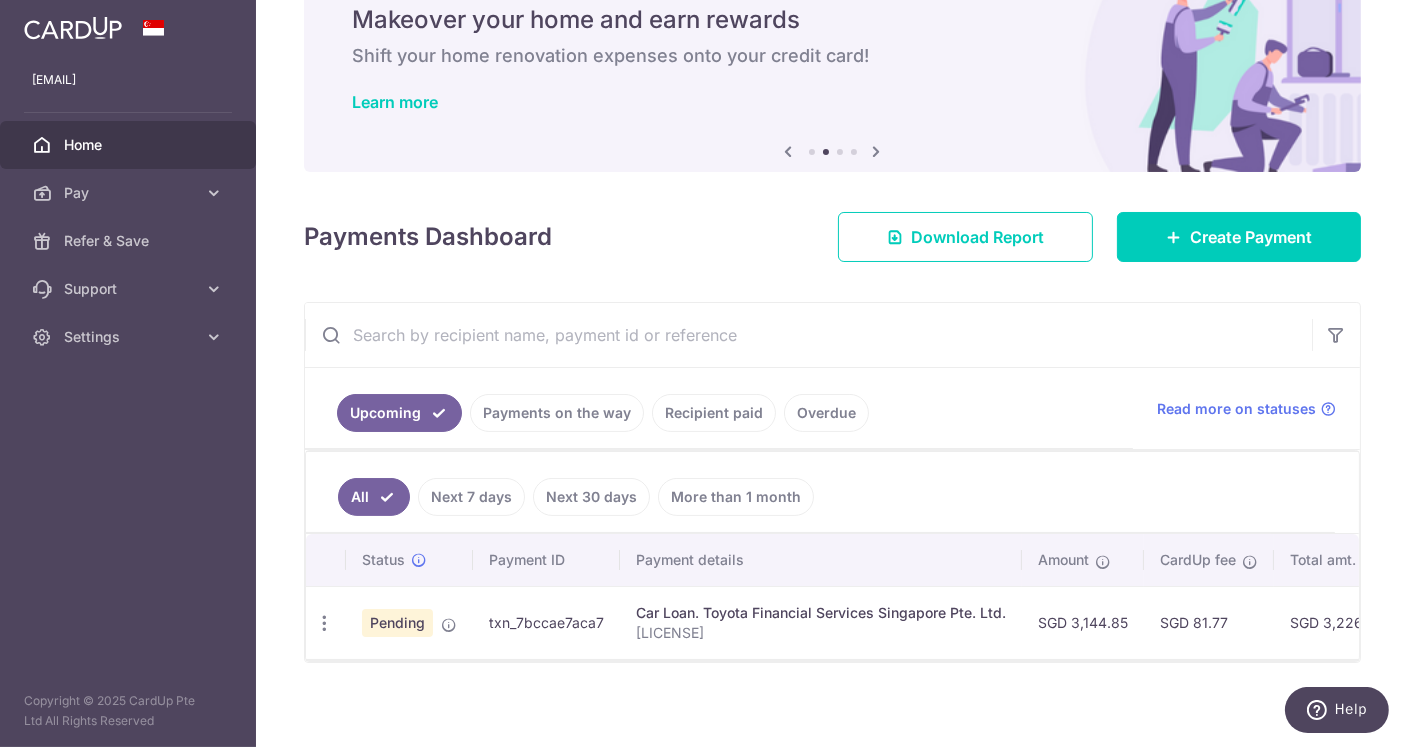 scroll, scrollTop: 95, scrollLeft: 0, axis: vertical 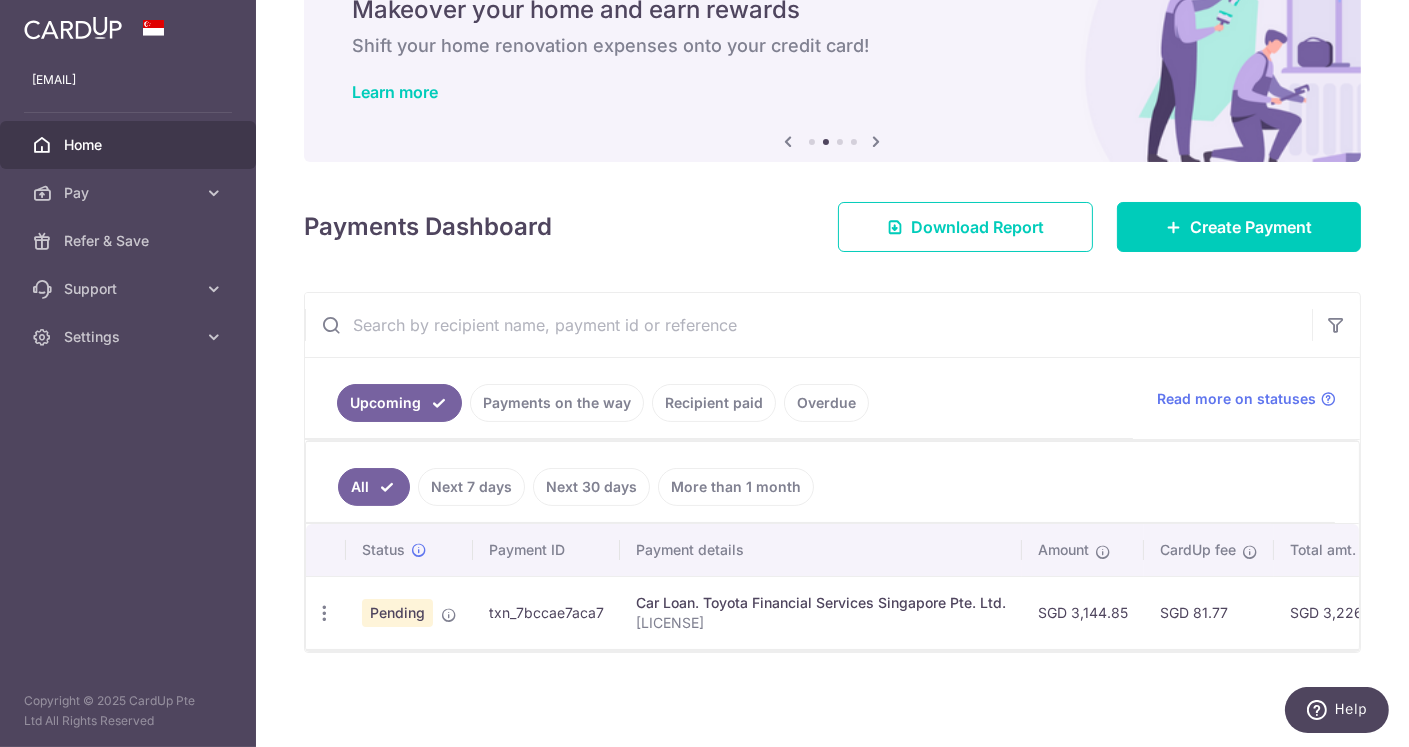click on "Home" at bounding box center [130, 145] 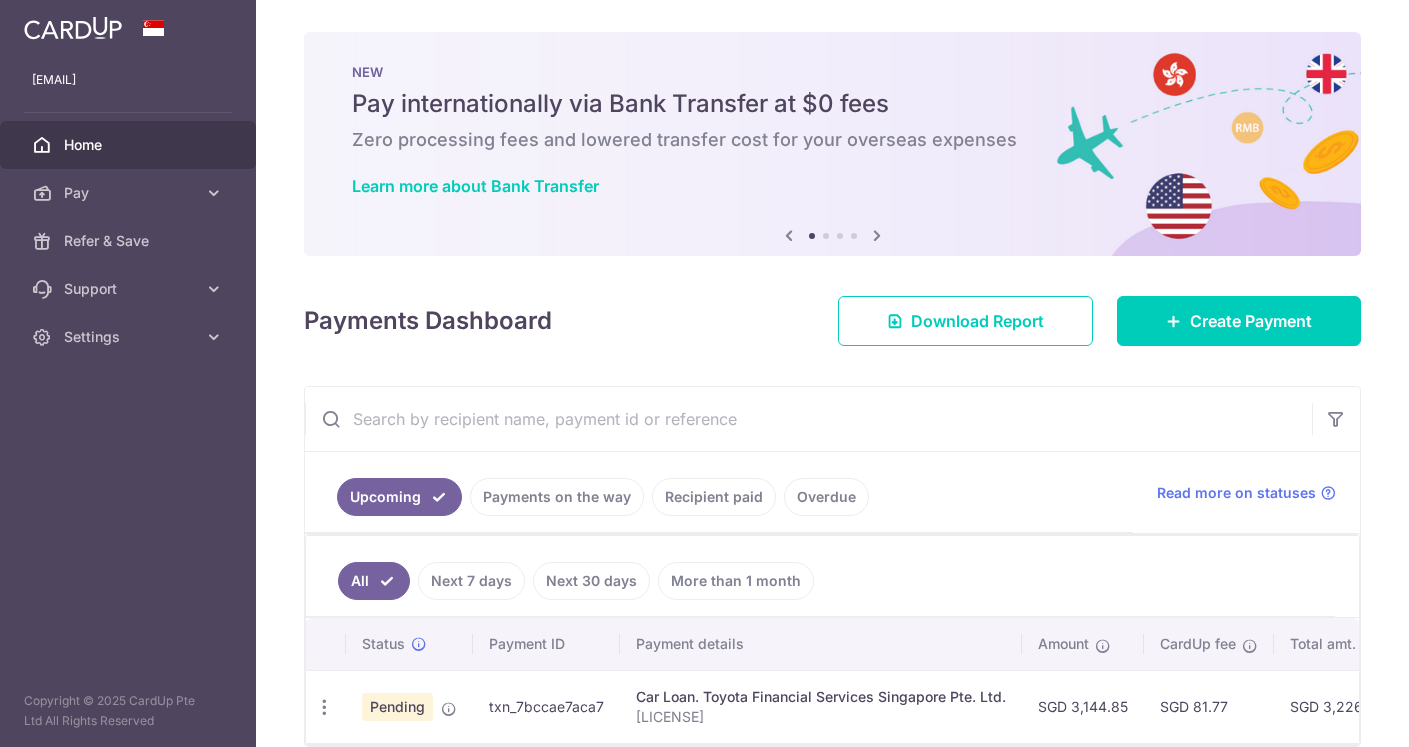 scroll, scrollTop: 0, scrollLeft: 0, axis: both 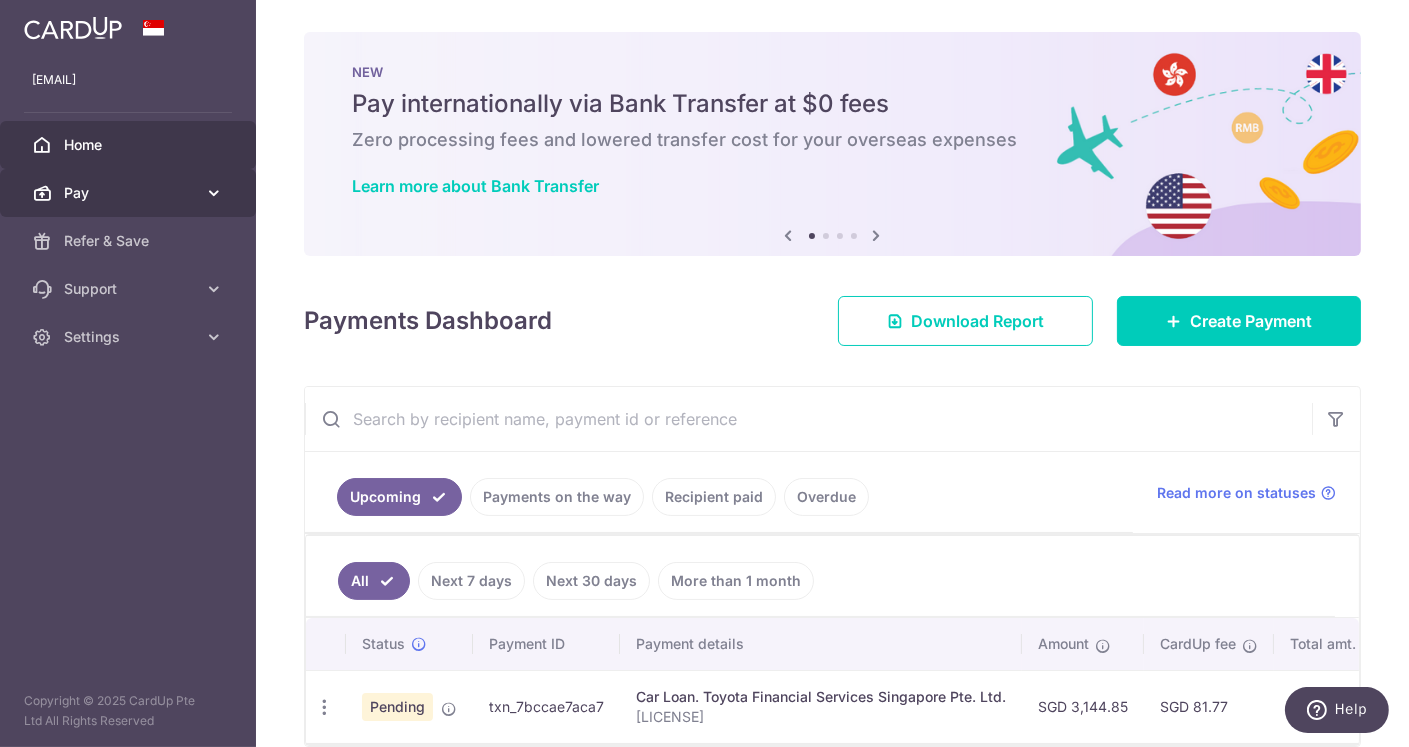 click on "Pay" at bounding box center (130, 193) 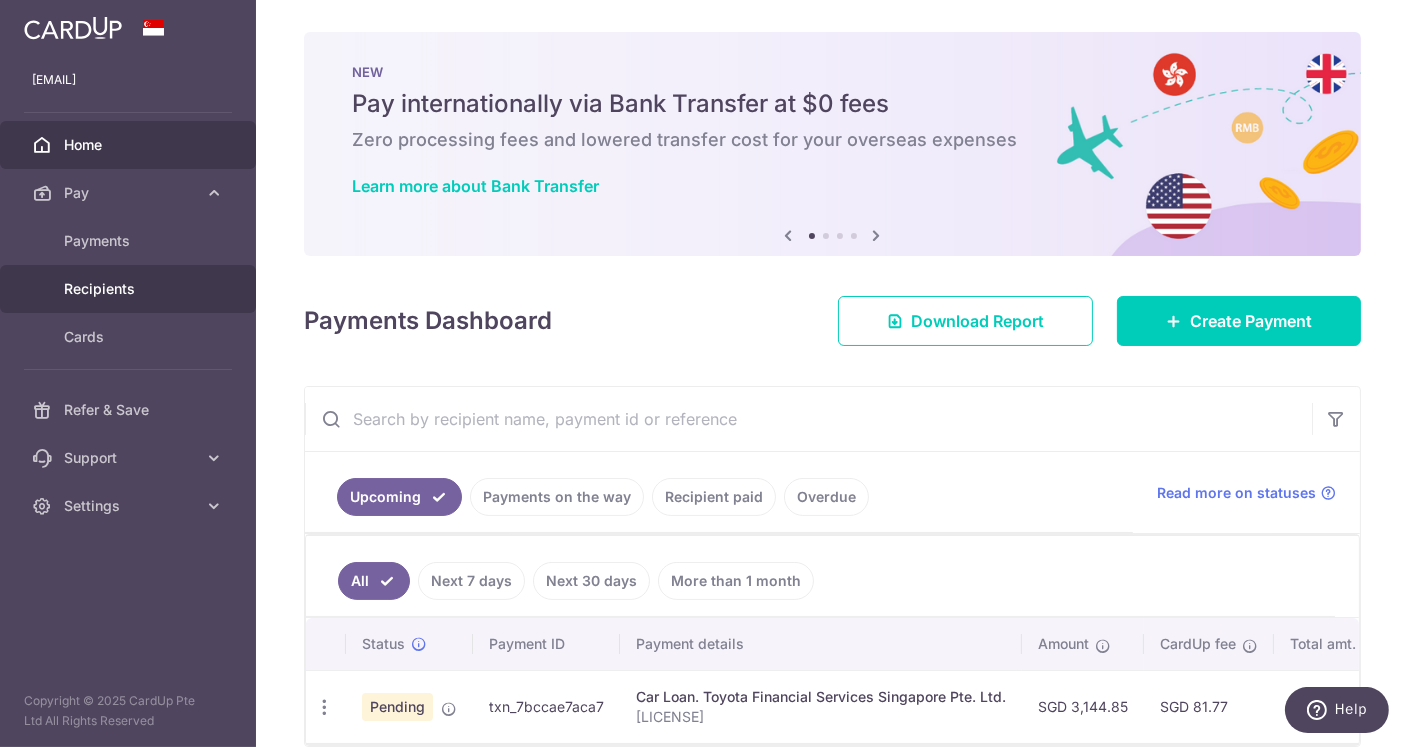 click on "Recipients" at bounding box center (130, 289) 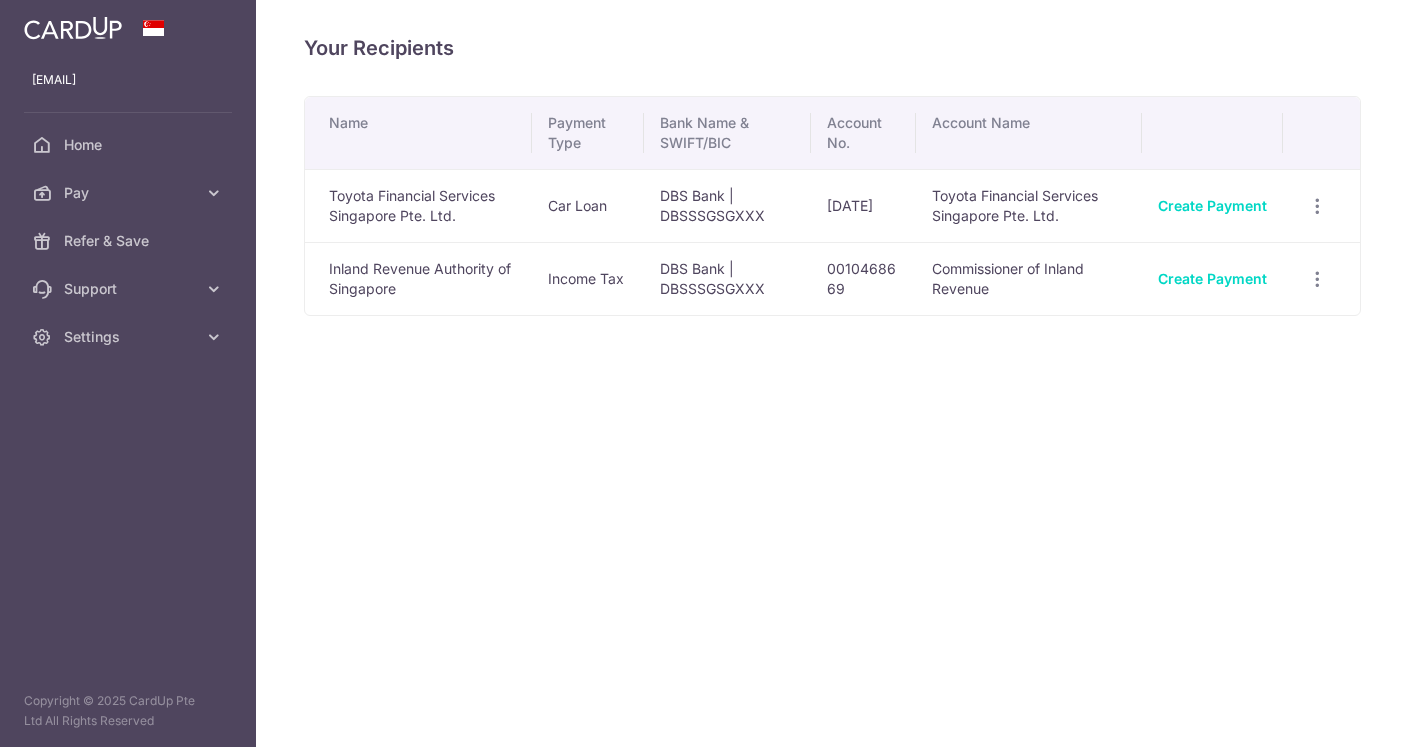 scroll, scrollTop: 0, scrollLeft: 0, axis: both 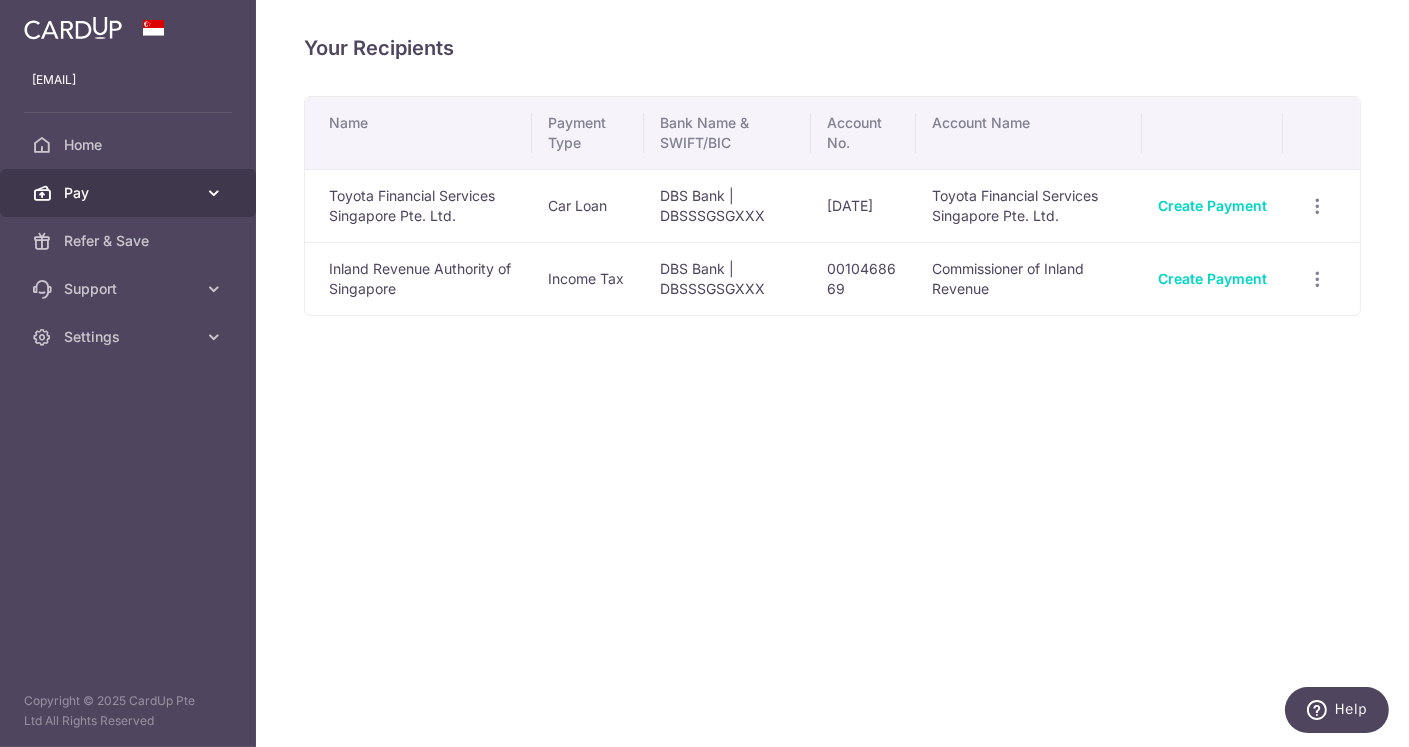 click on "Pay" at bounding box center [128, 193] 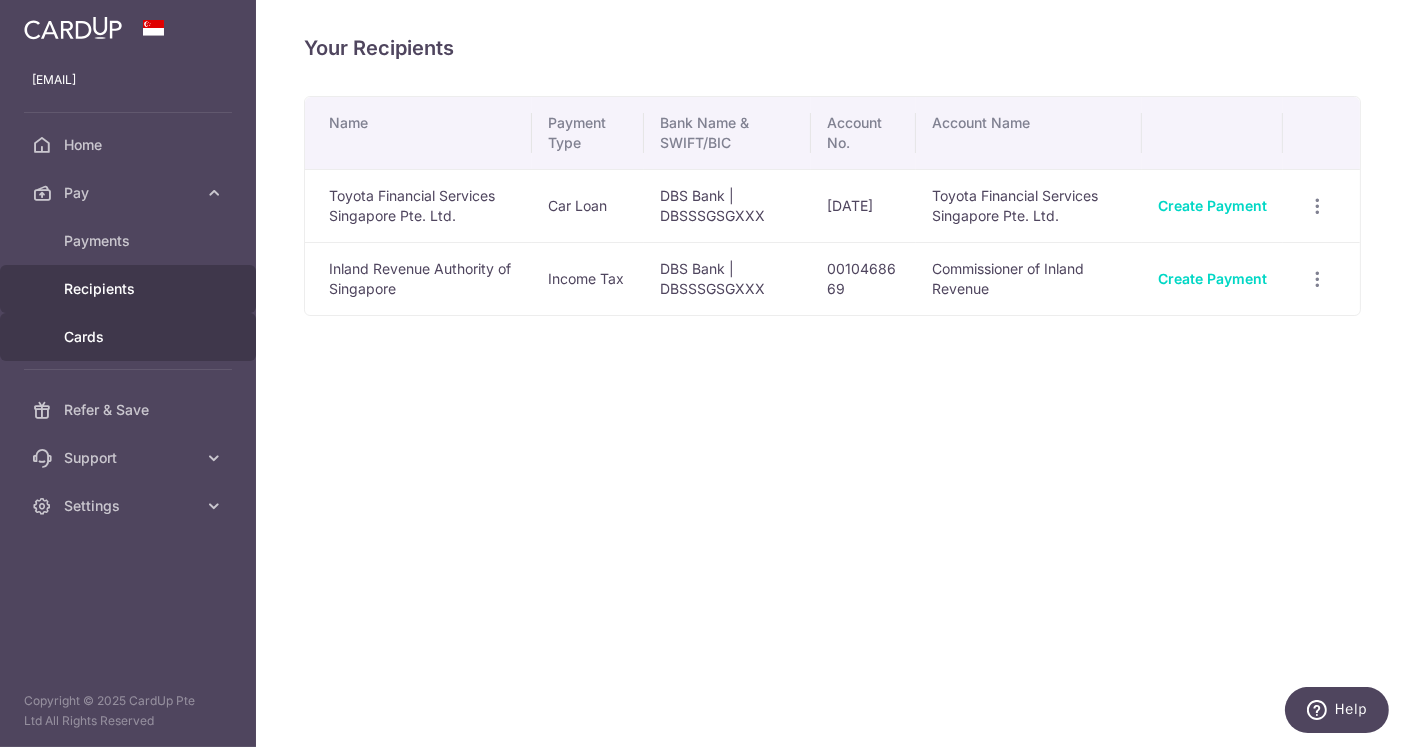 click on "Cards" at bounding box center (130, 337) 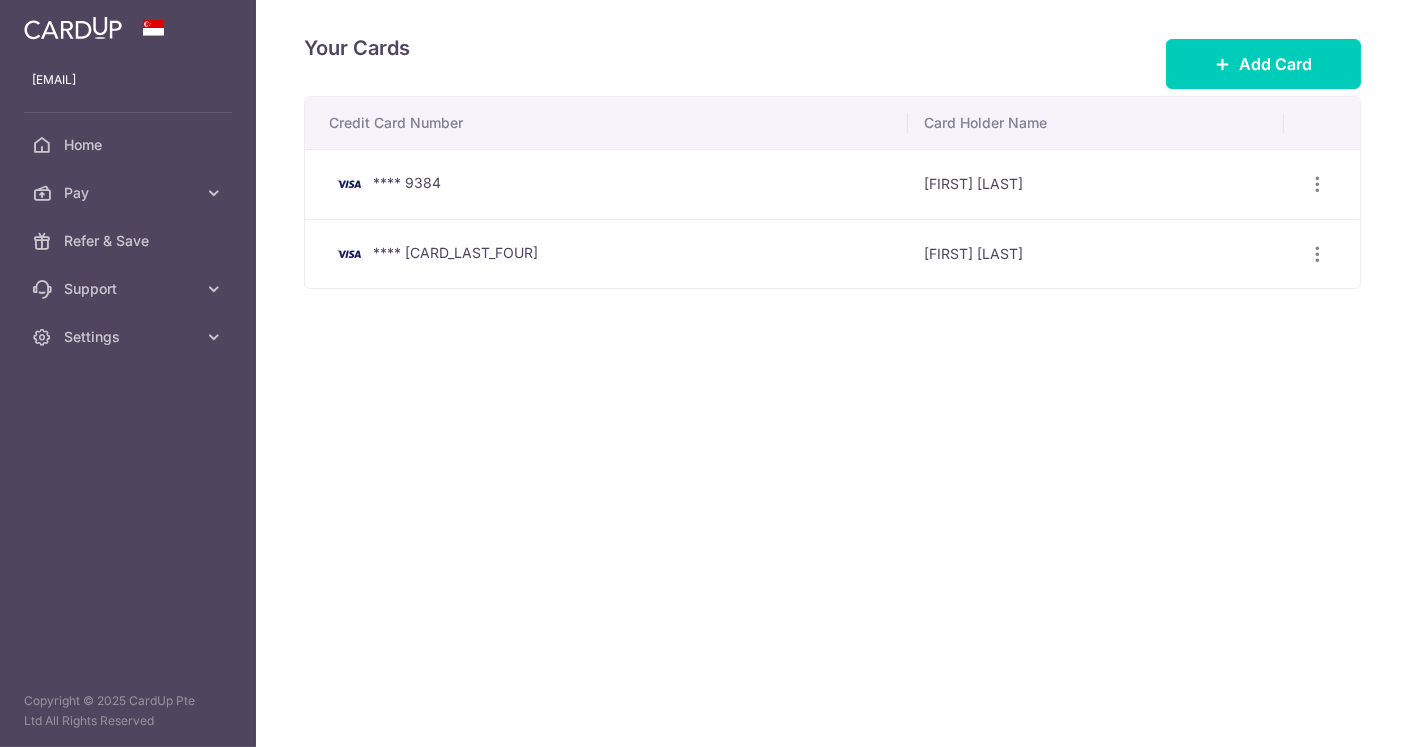 scroll, scrollTop: 0, scrollLeft: 0, axis: both 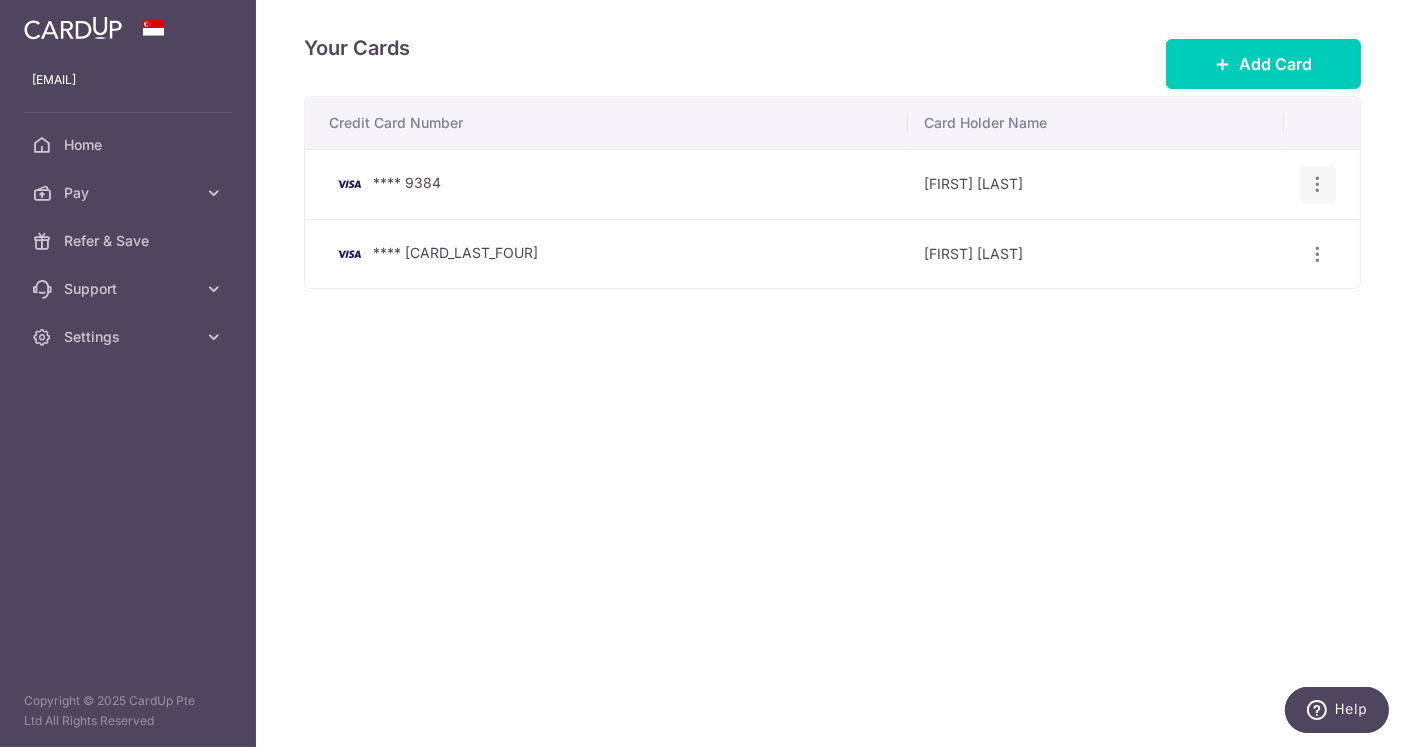 click at bounding box center [1318, 184] 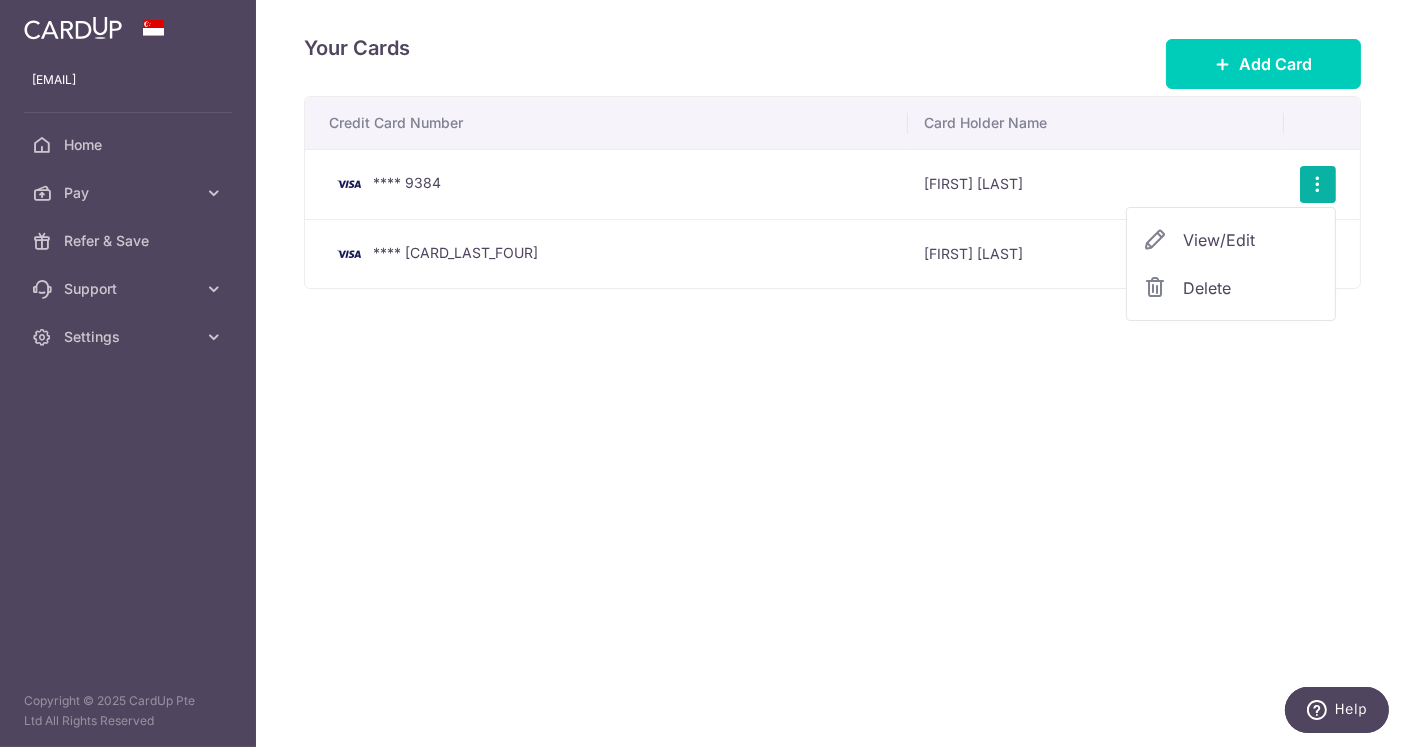 click on "Your Cards
Add Card
Credit Card Number
Card Holder Name
**** 9384
Abbas Alkaff
View/Edit
Delete
**** 4758
Abbas Alkaff
View/Edit" at bounding box center [832, 373] 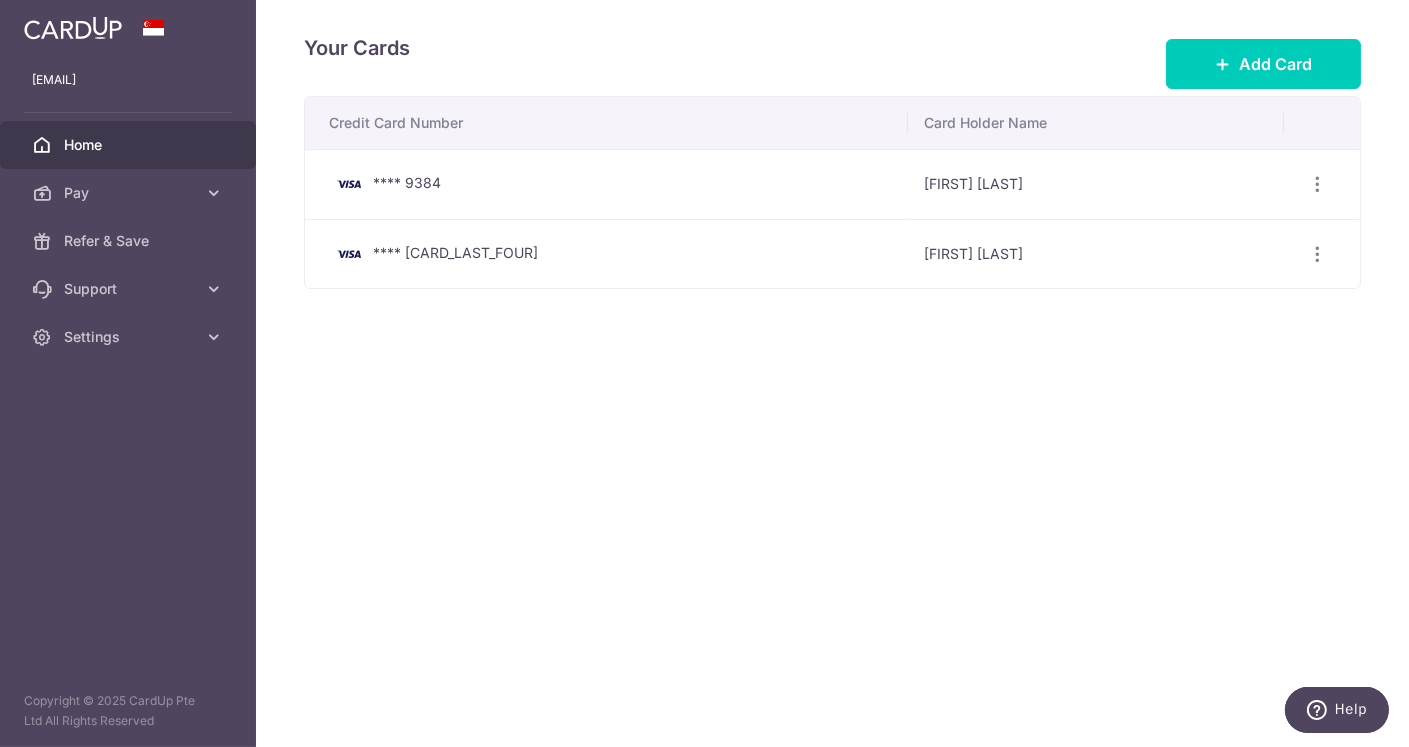 click on "Home" at bounding box center (128, 145) 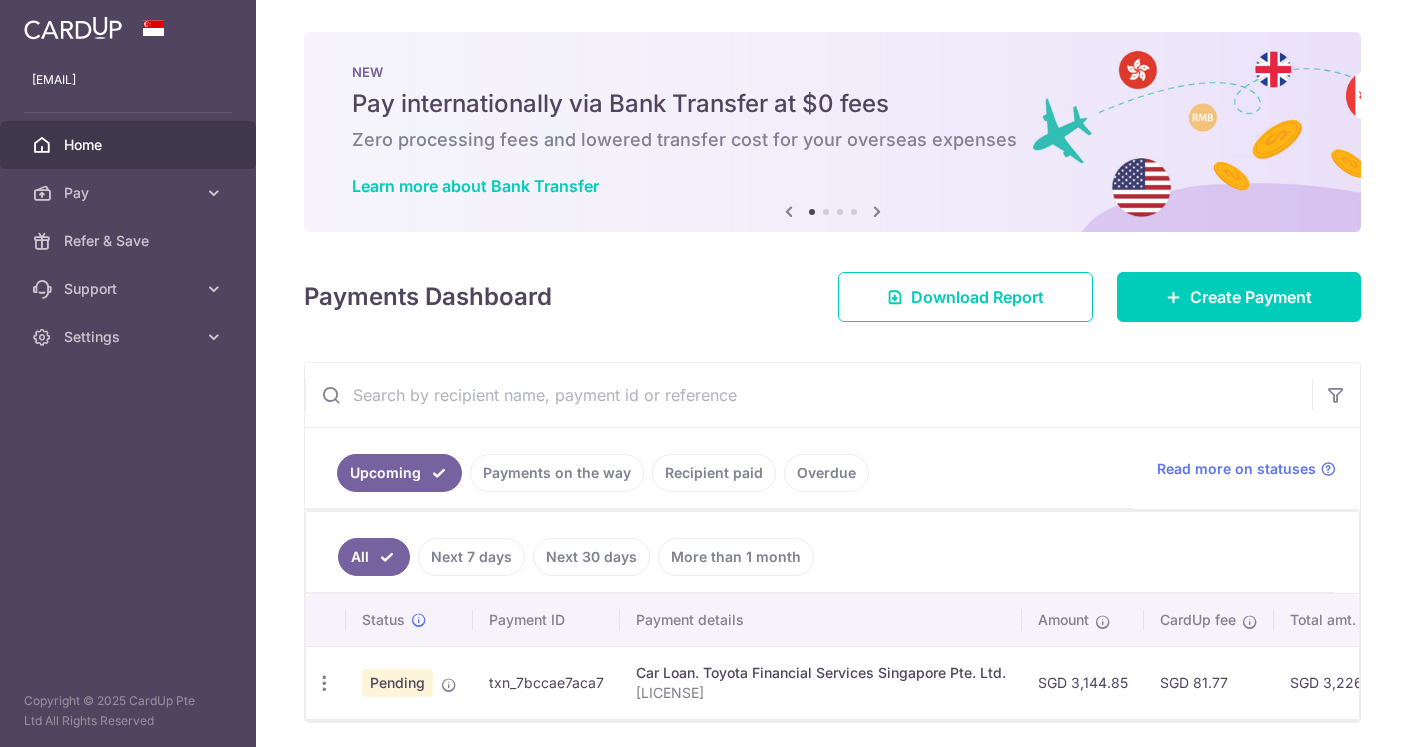 scroll, scrollTop: 0, scrollLeft: 0, axis: both 